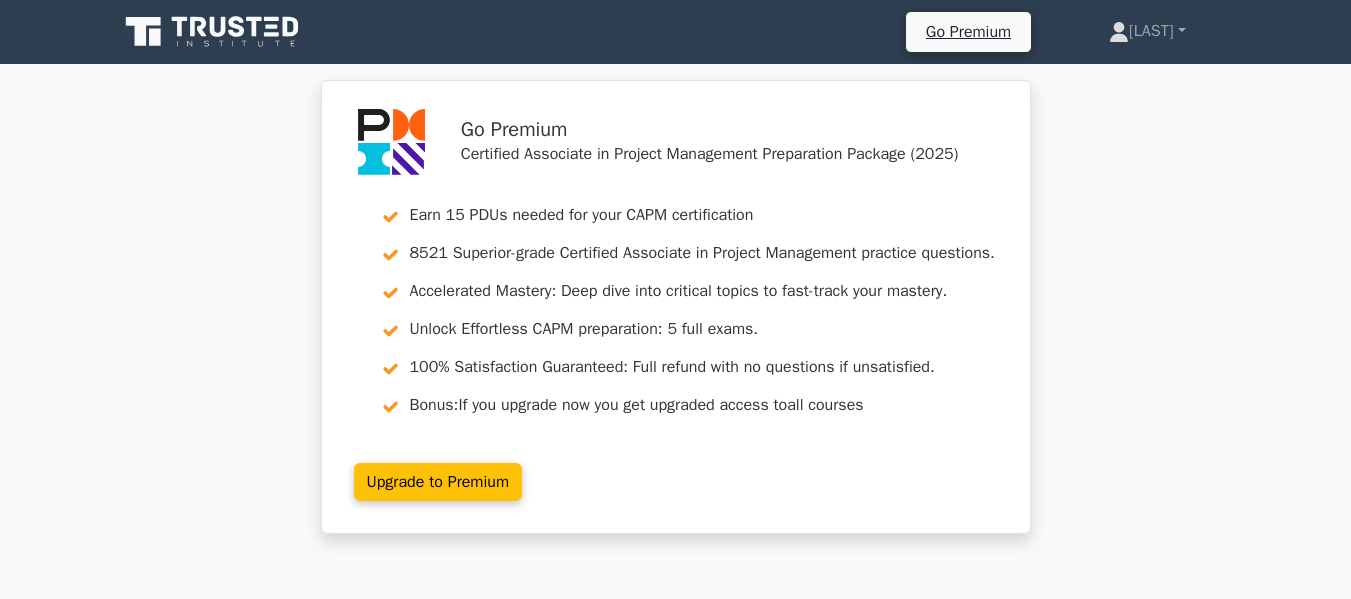 scroll, scrollTop: 0, scrollLeft: 0, axis: both 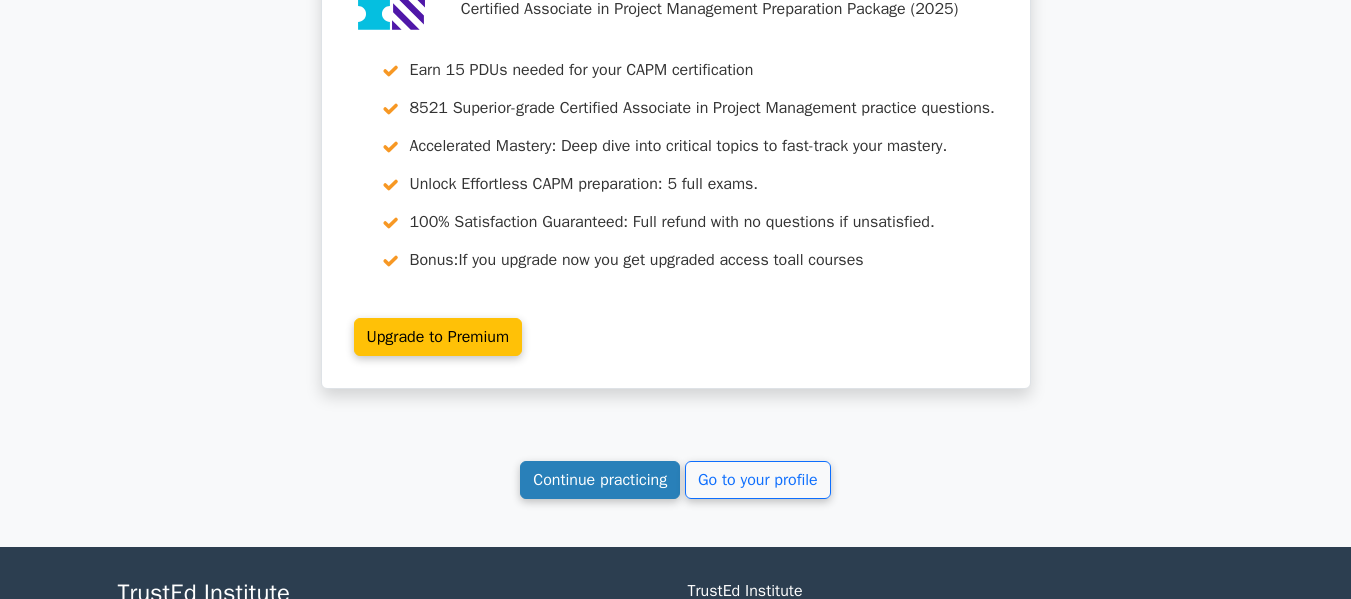 click on "Continue practicing" at bounding box center (600, 480) 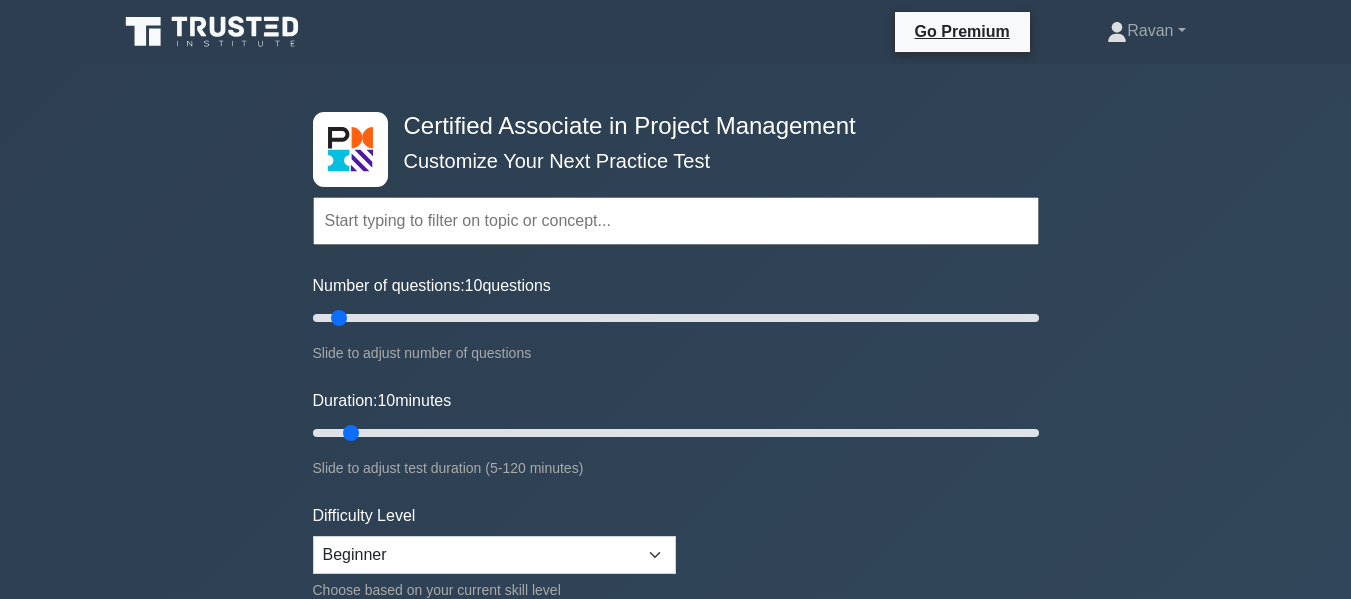 scroll, scrollTop: 0, scrollLeft: 0, axis: both 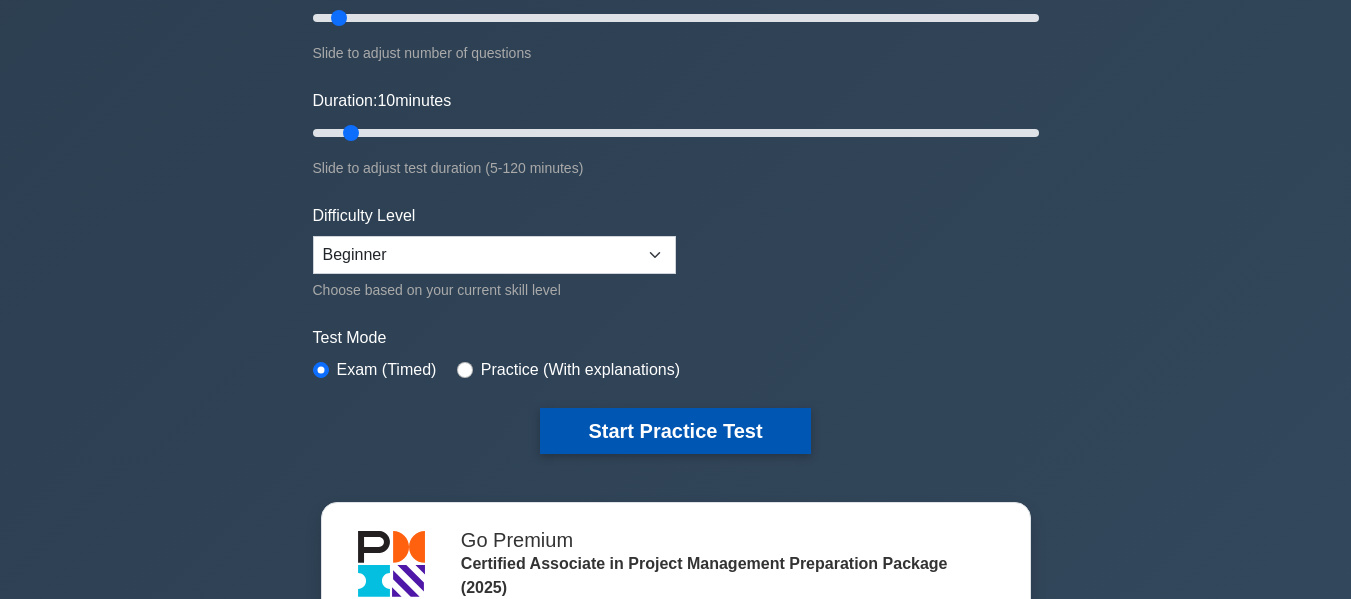 click on "Start Practice Test" at bounding box center [675, 431] 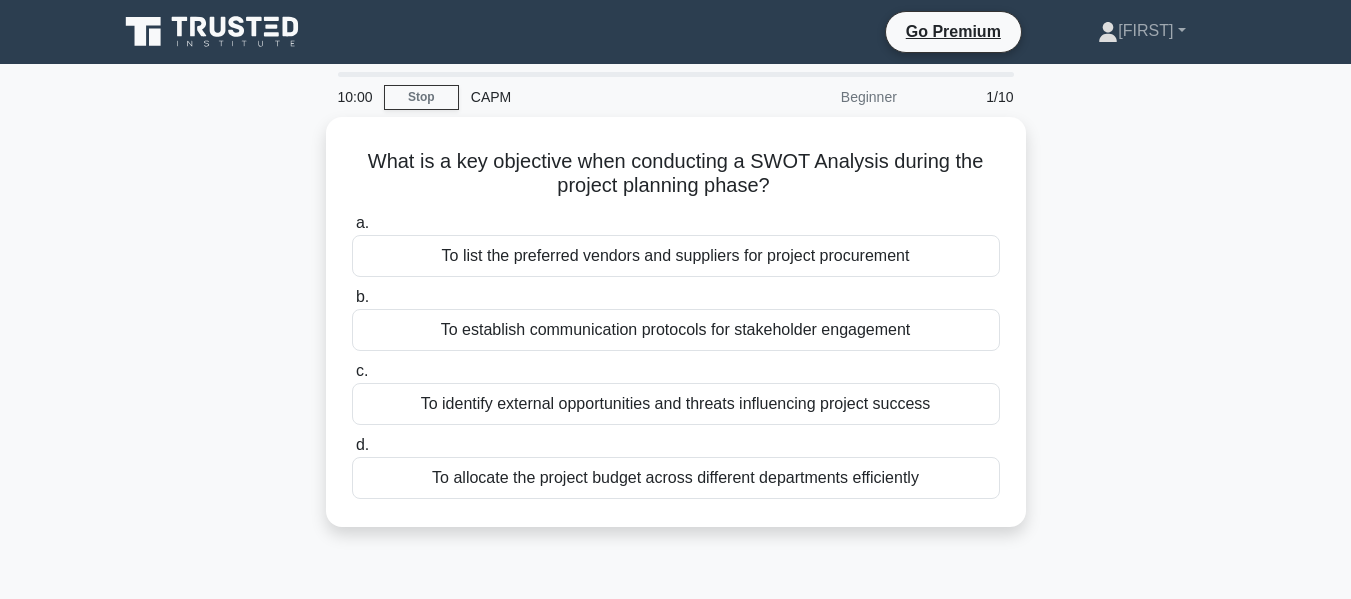 scroll, scrollTop: 0, scrollLeft: 0, axis: both 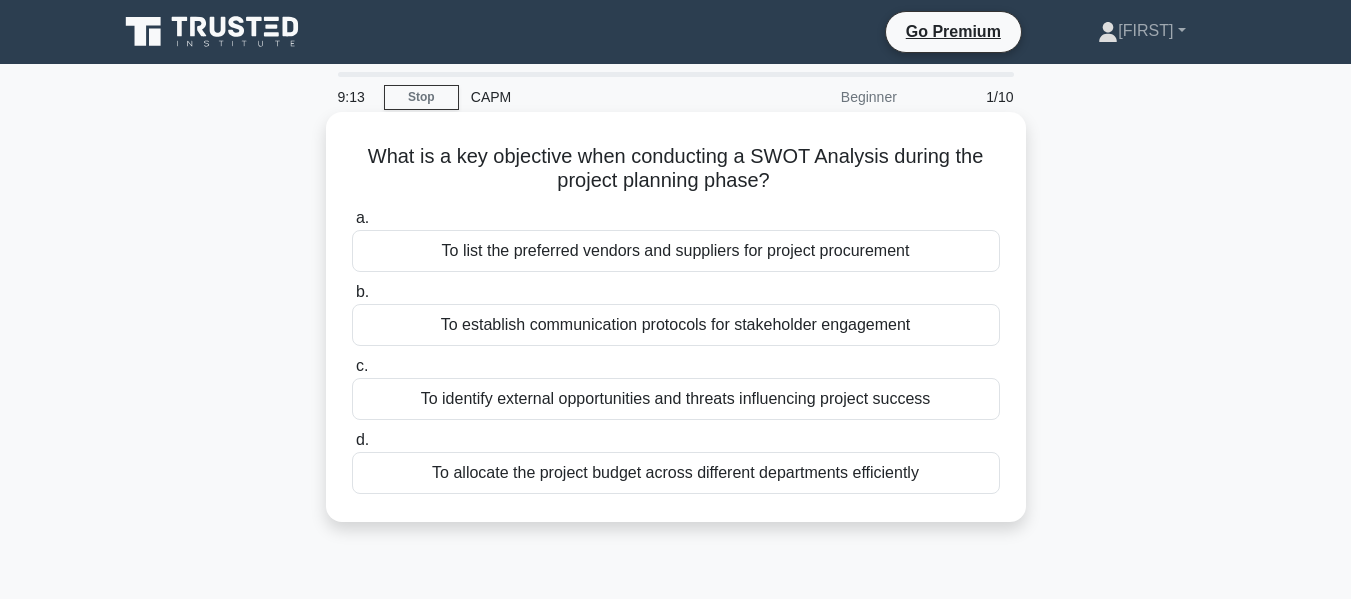 click on "To list the preferred vendors and suppliers for project procurement" at bounding box center (676, 251) 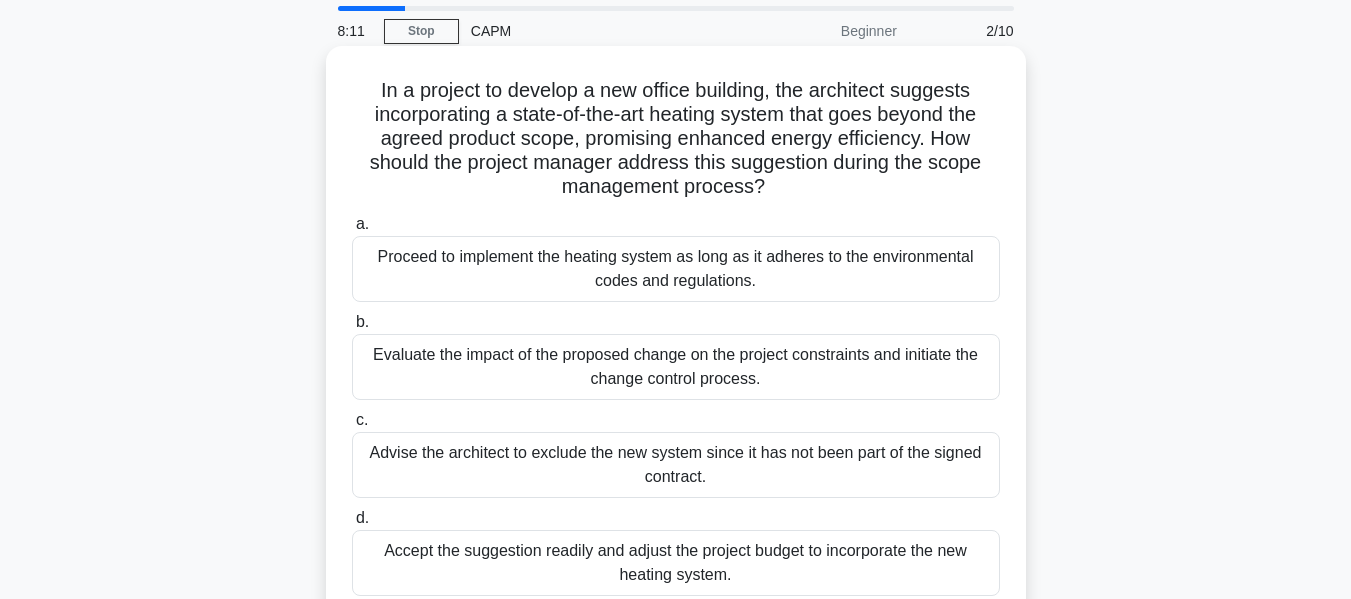 scroll, scrollTop: 100, scrollLeft: 0, axis: vertical 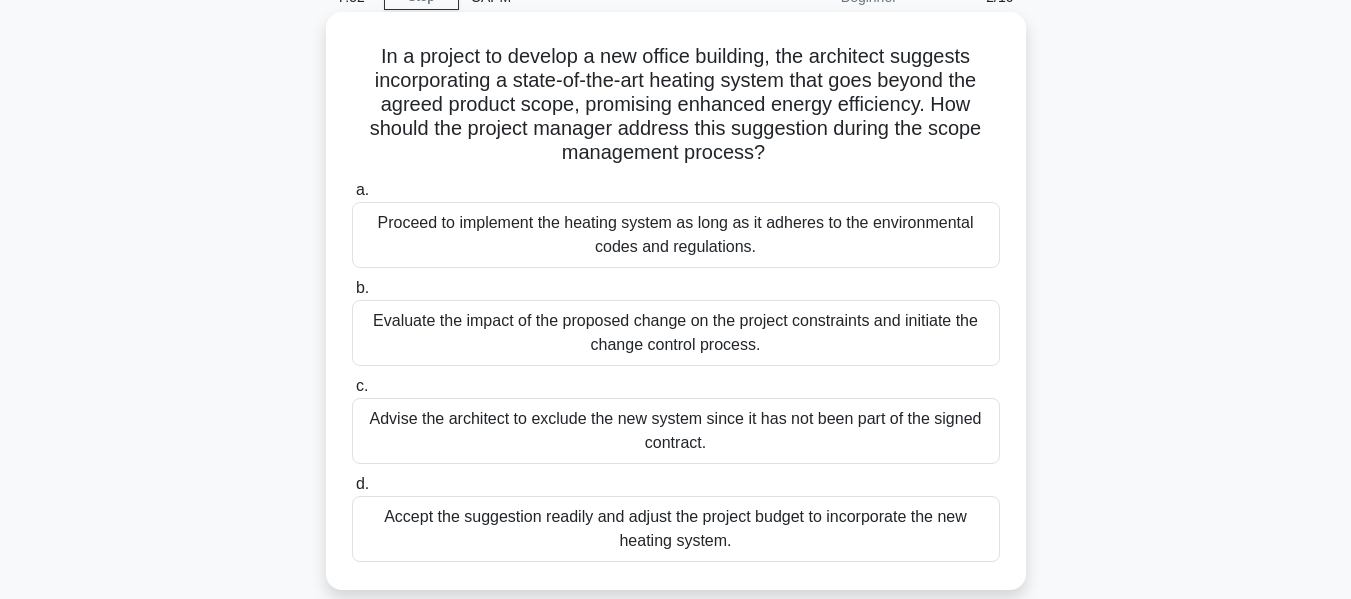 click on "Proceed to implement the heating system as long as it adheres to the environmental codes and regulations." at bounding box center (676, 235) 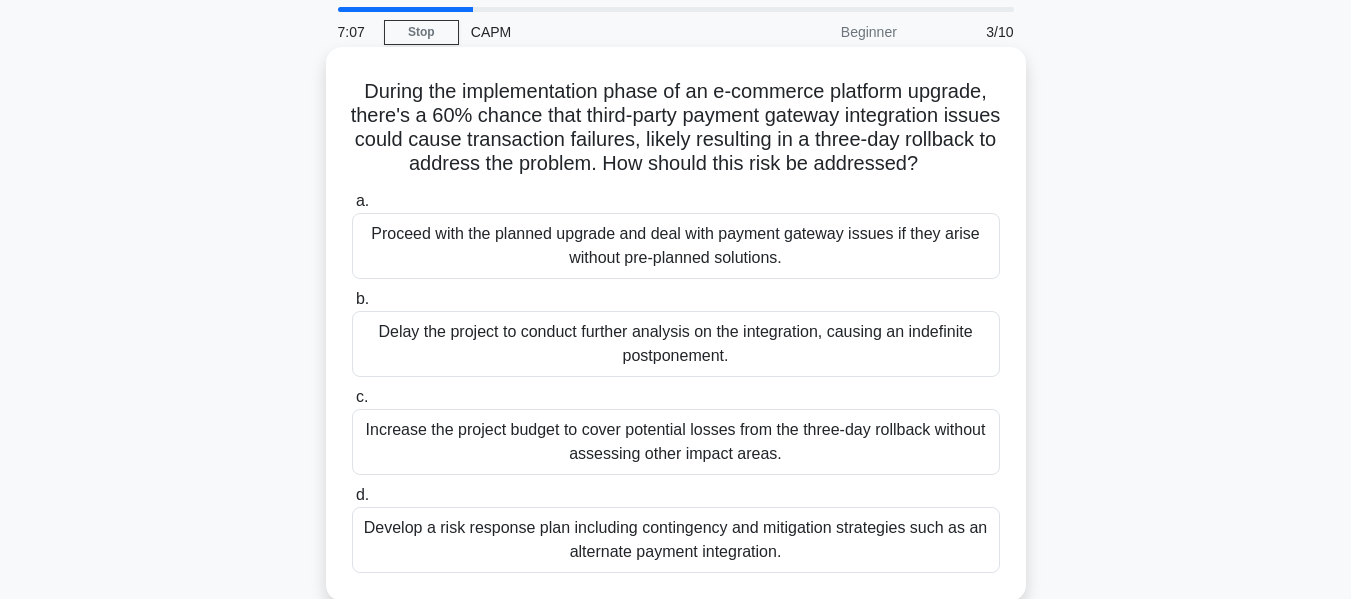 scroll, scrollTop: 100, scrollLeft: 0, axis: vertical 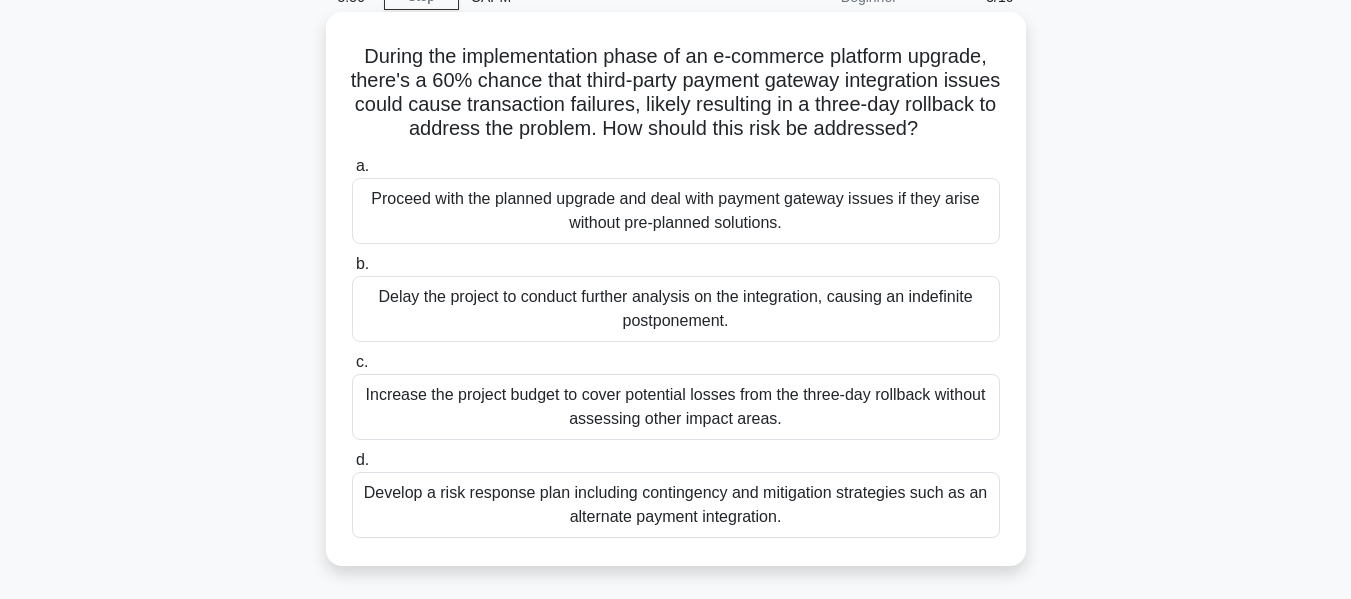 click on "Develop a risk response plan including contingency and mitigation strategies such as an alternate payment integration." at bounding box center [676, 505] 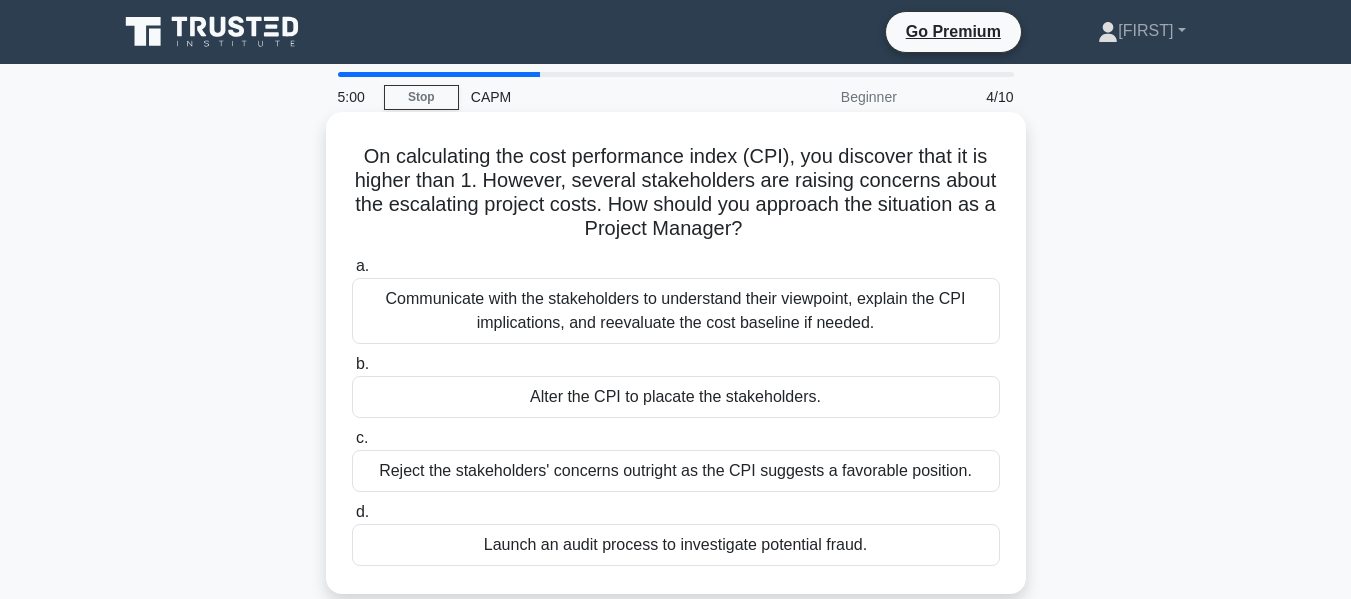 scroll, scrollTop: 100, scrollLeft: 0, axis: vertical 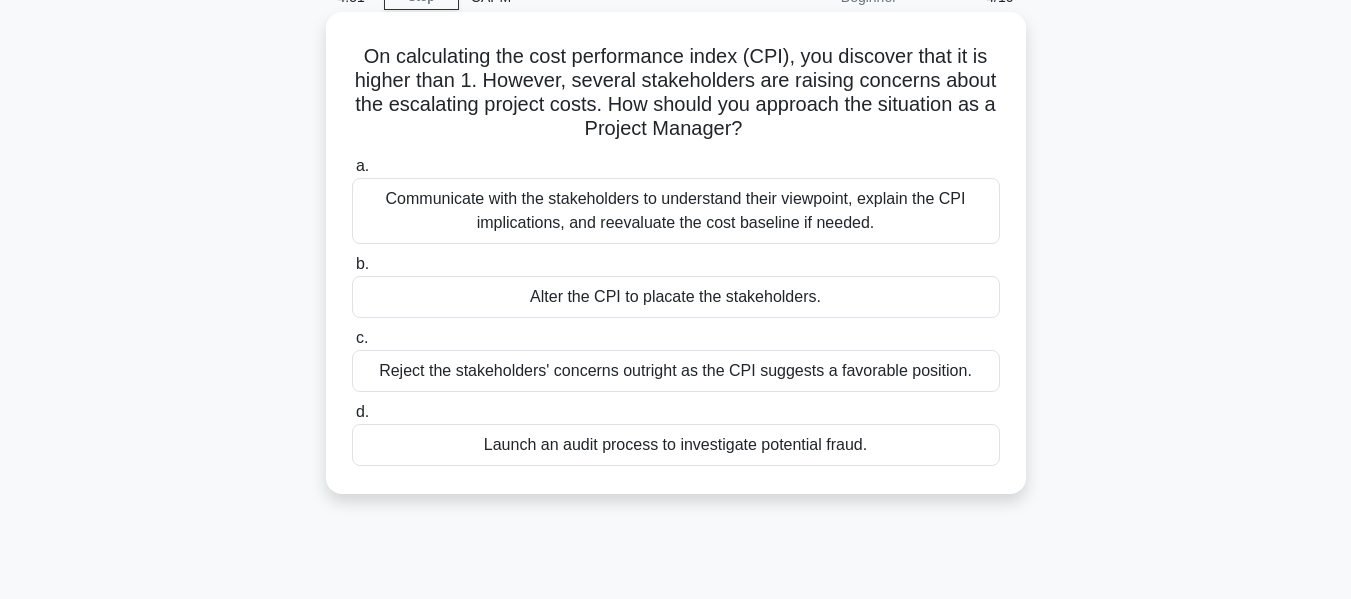 click on "Communicate with the stakeholders to understand their viewpoint, explain the CPI implications, and reevaluate the cost baseline if needed." at bounding box center [676, 211] 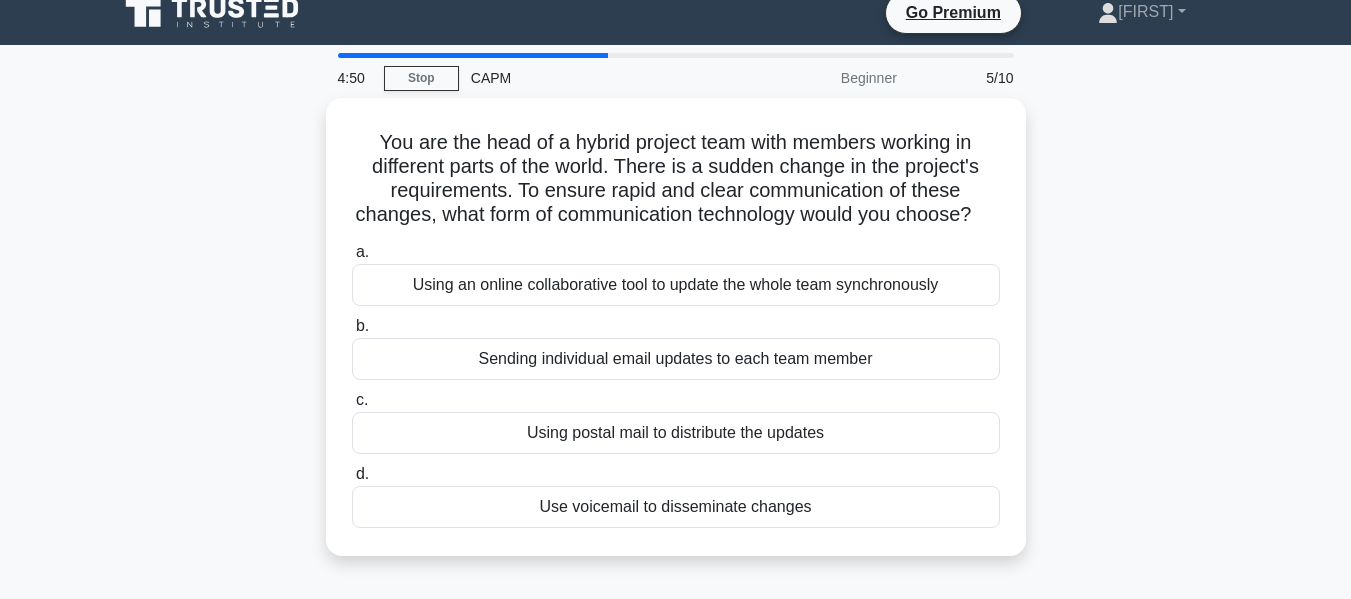 scroll, scrollTop: 0, scrollLeft: 0, axis: both 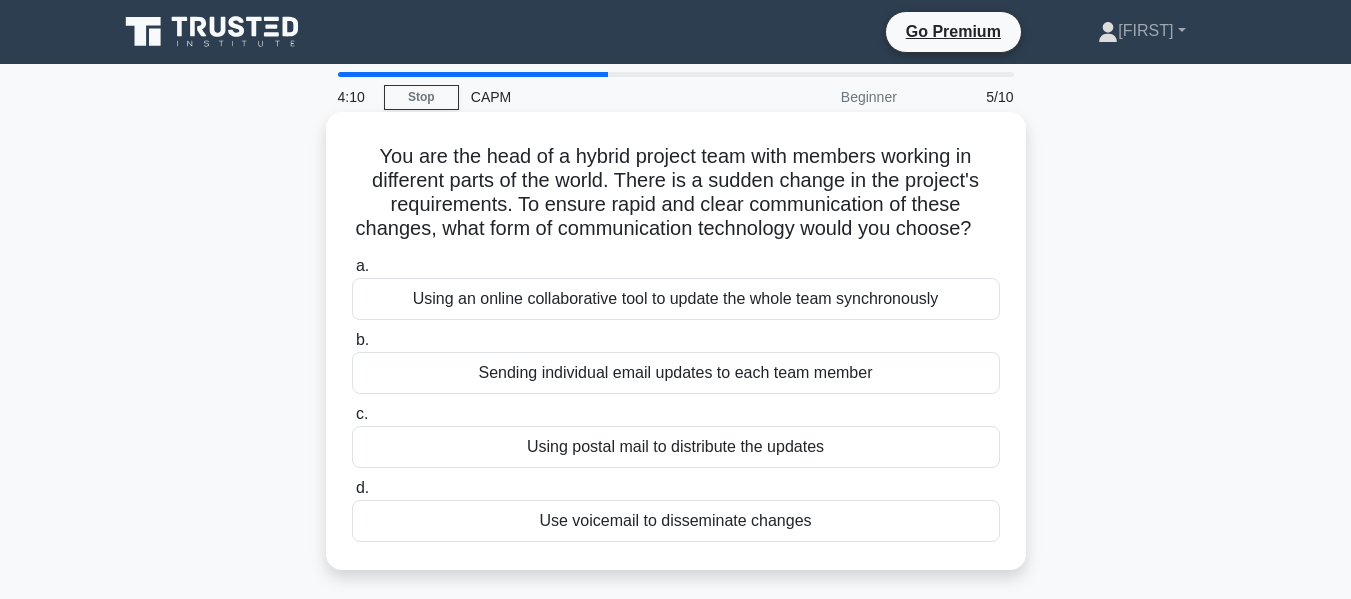 click on "Using an online collaborative tool to update the whole team synchronously" at bounding box center [676, 299] 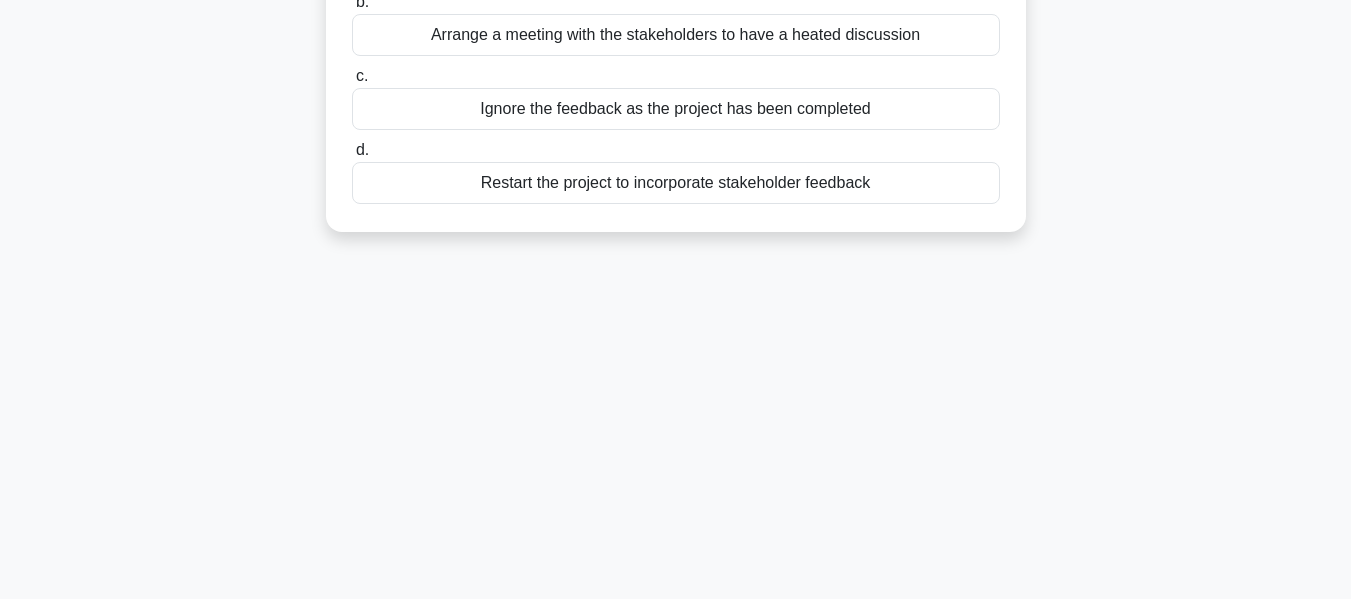 scroll, scrollTop: 0, scrollLeft: 0, axis: both 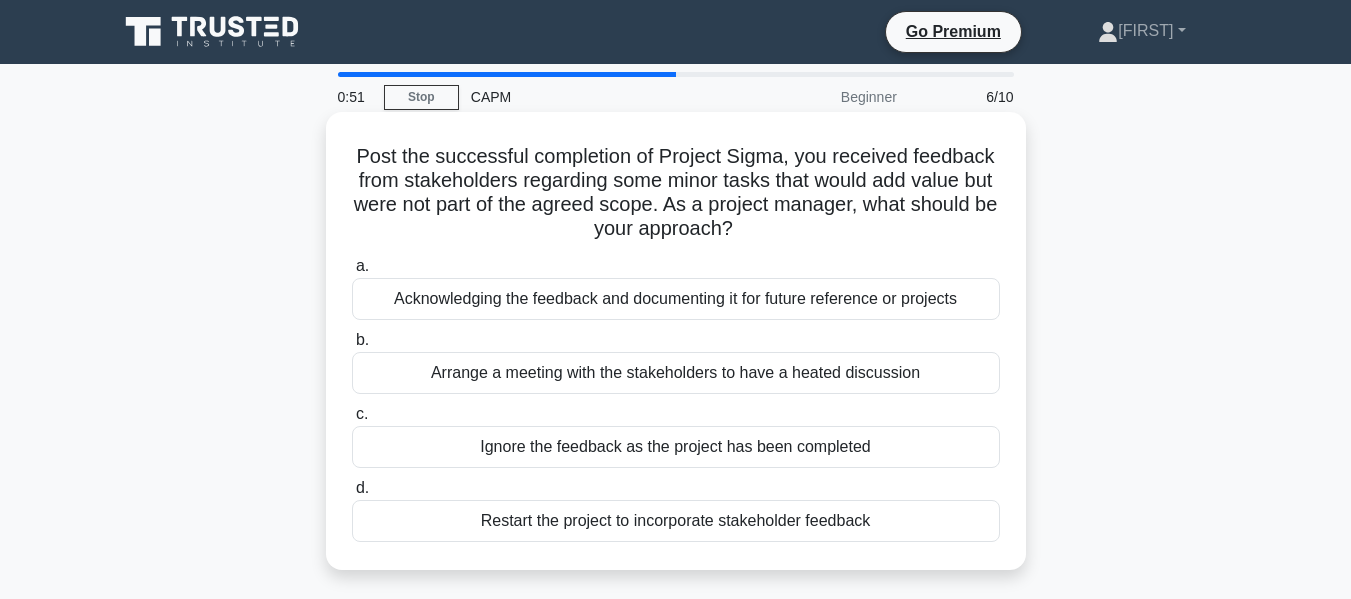 click on "Acknowledging the feedback and documenting it for future reference or projects" at bounding box center (676, 299) 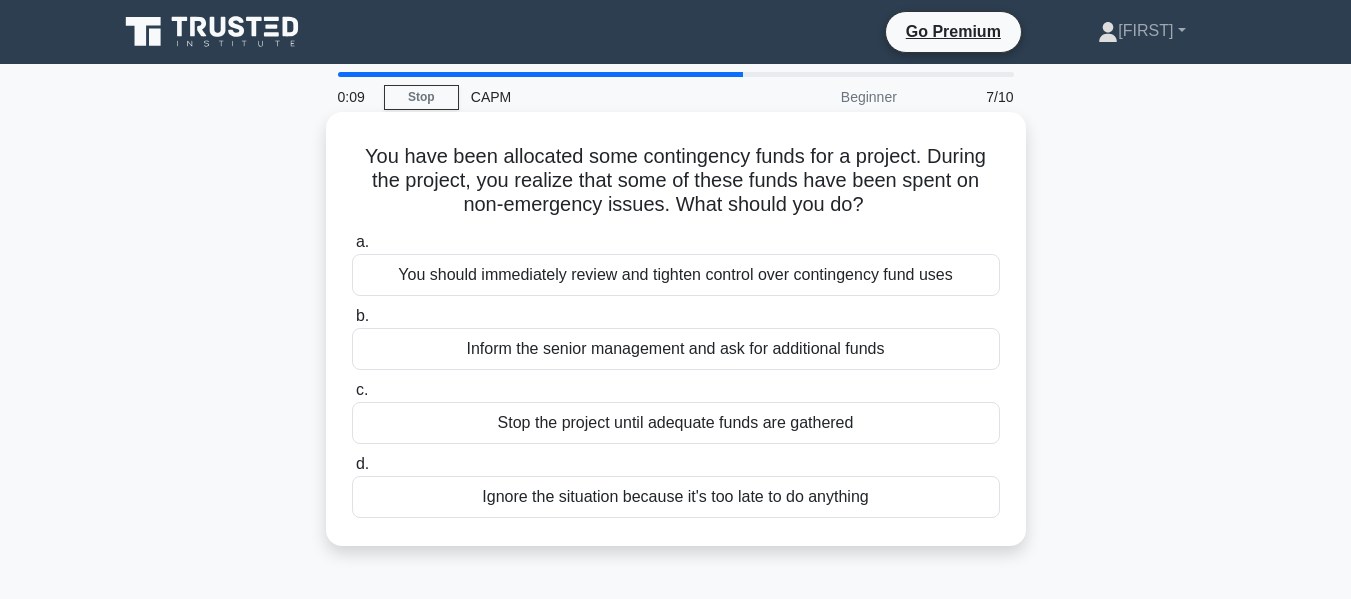 click on "You should immediately review and tighten control over contingency fund uses" at bounding box center [676, 275] 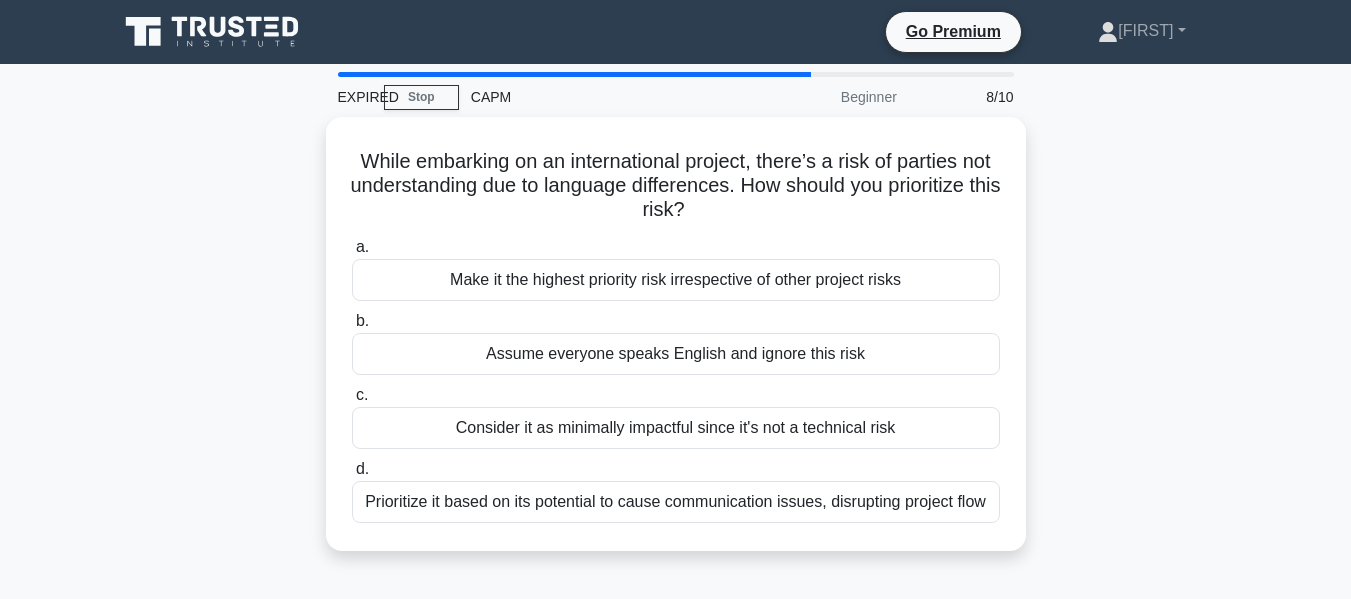 click on "Make it the highest priority risk irrespective of other project risks" at bounding box center [676, 280] 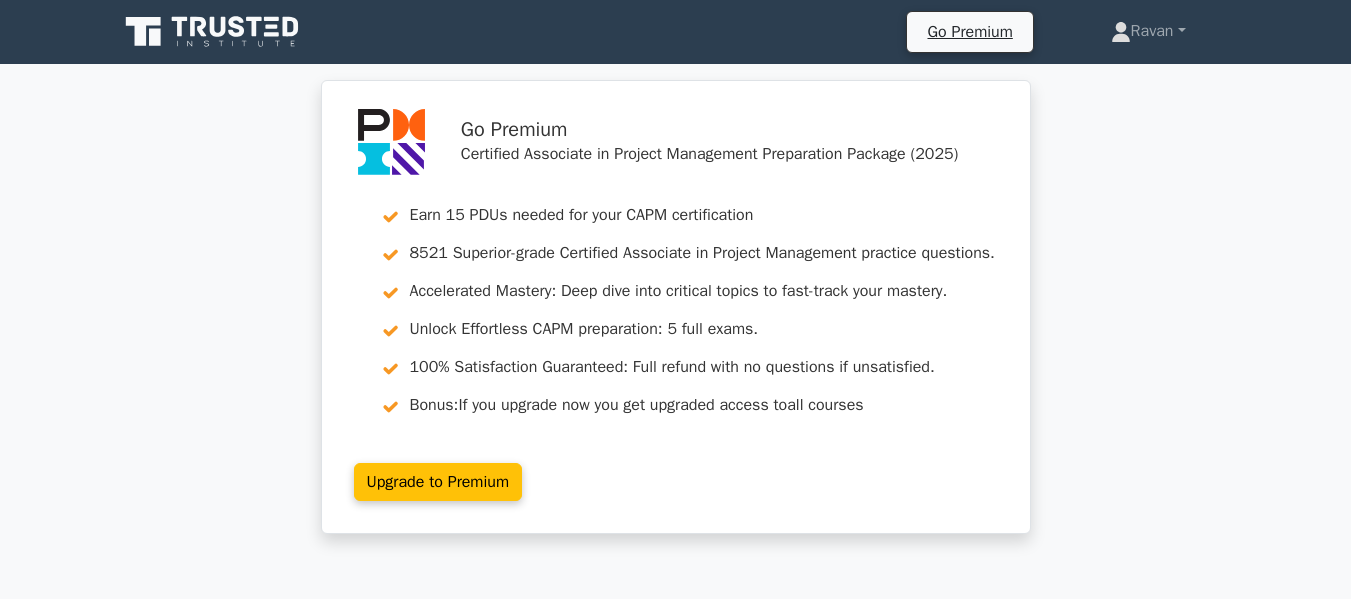 scroll, scrollTop: 800, scrollLeft: 0, axis: vertical 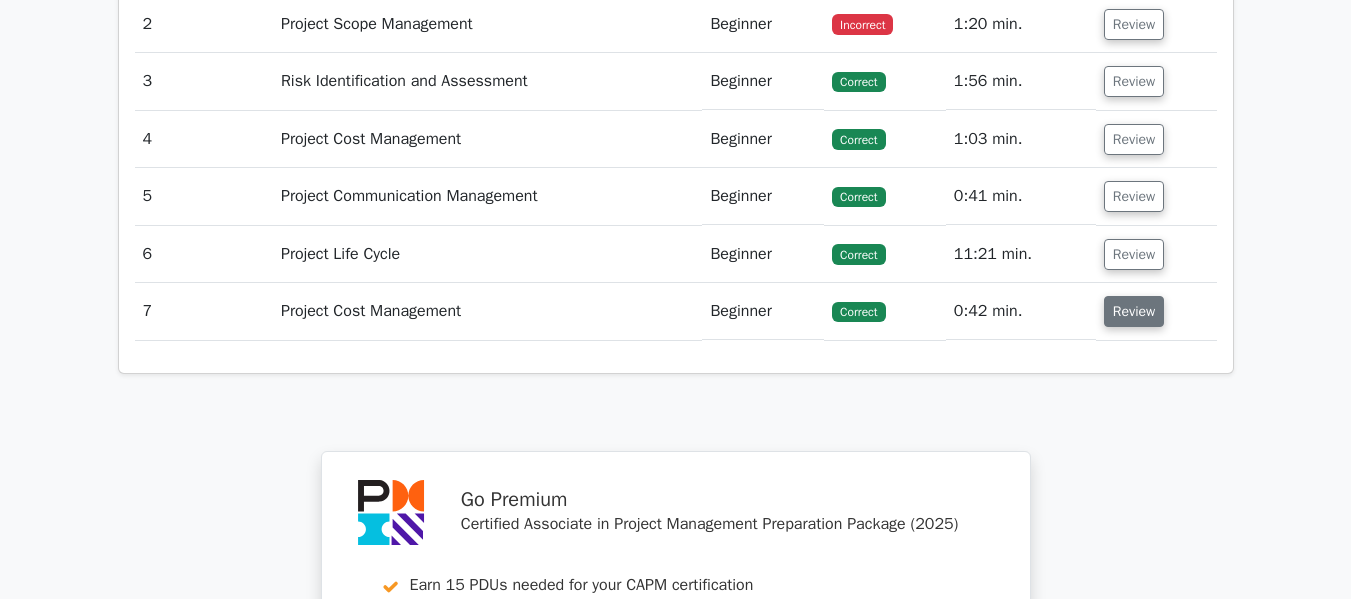 click on "Review" at bounding box center (1134, 311) 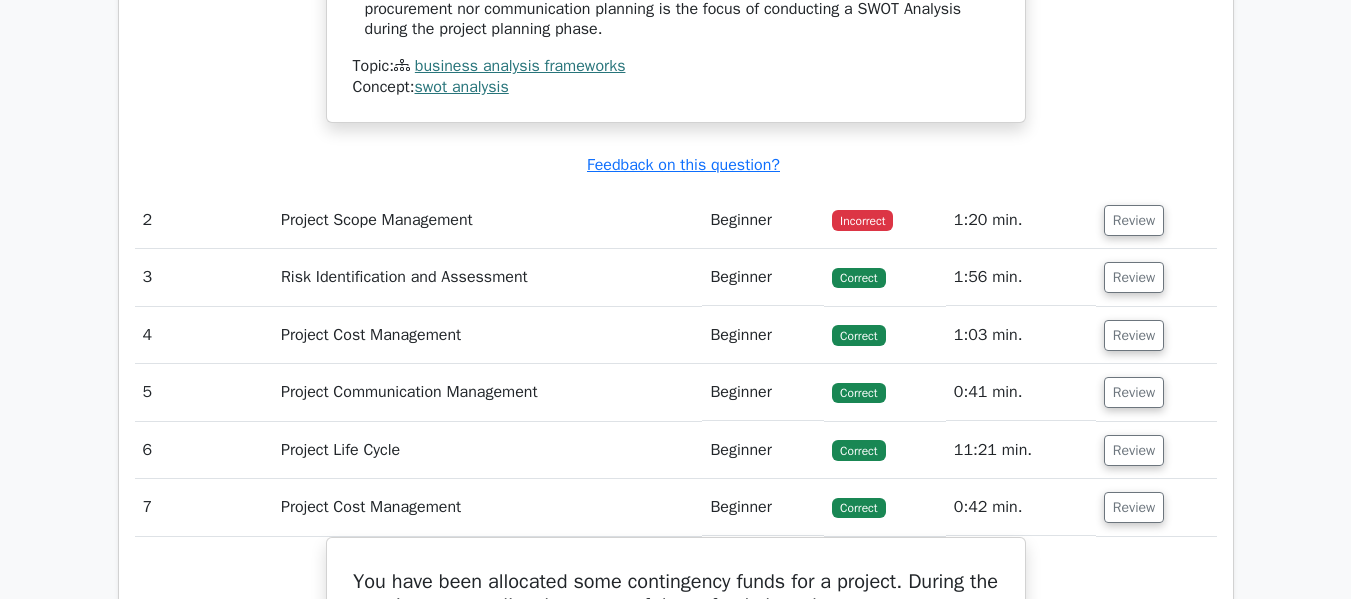 scroll, scrollTop: 2400, scrollLeft: 0, axis: vertical 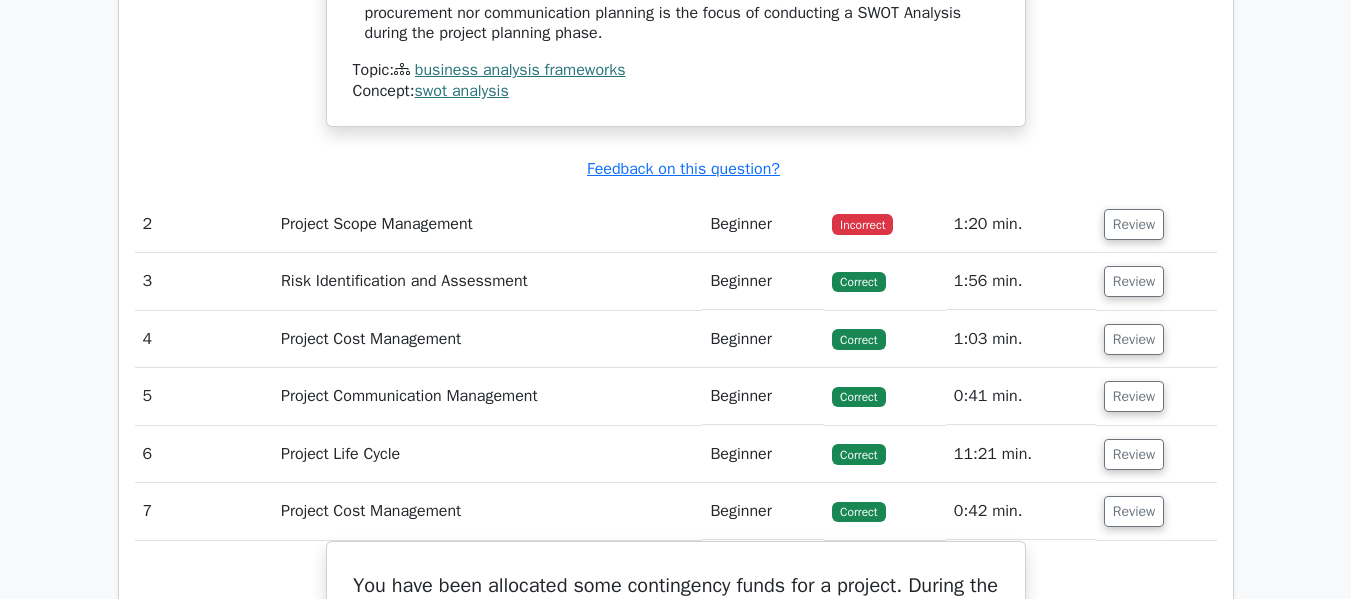 drag, startPoint x: 420, startPoint y: 226, endPoint x: 506, endPoint y: 235, distance: 86.46965 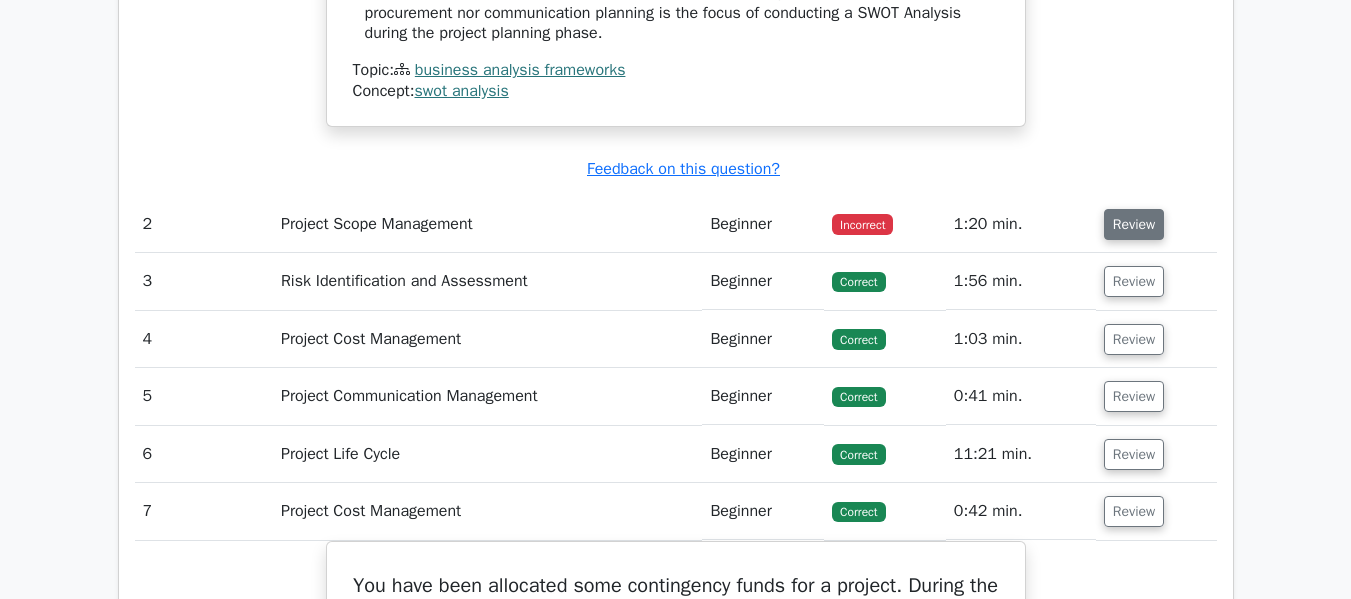 click on "Review" at bounding box center (1134, 224) 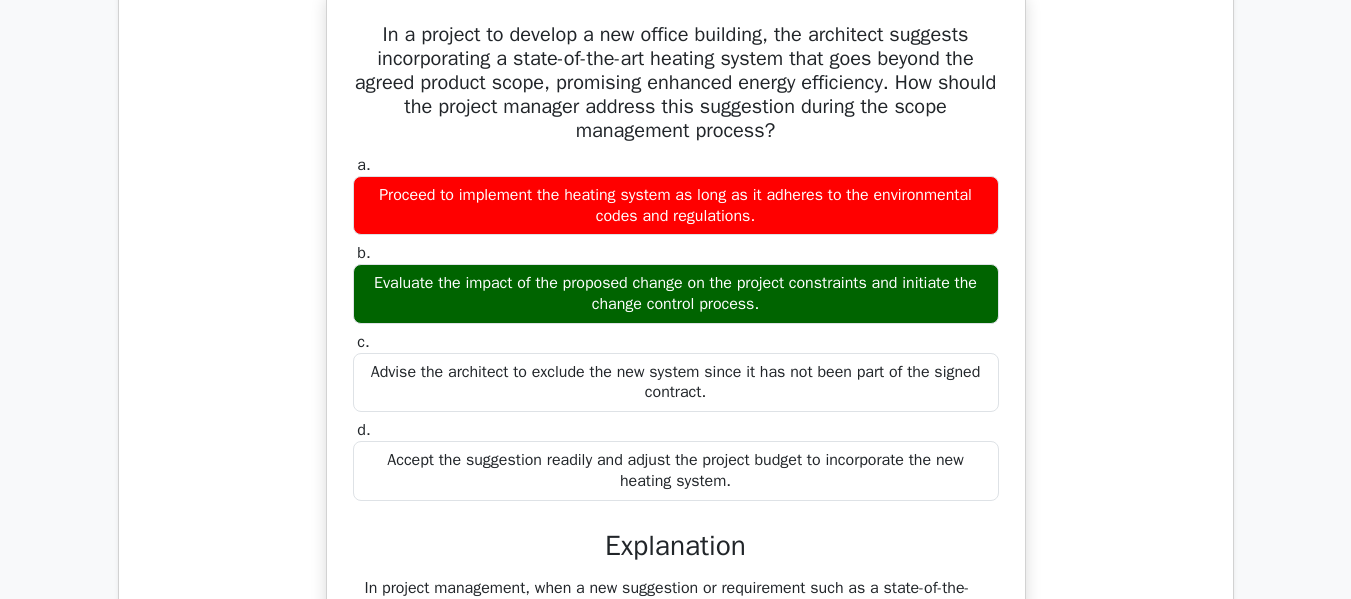 scroll, scrollTop: 3100, scrollLeft: 0, axis: vertical 